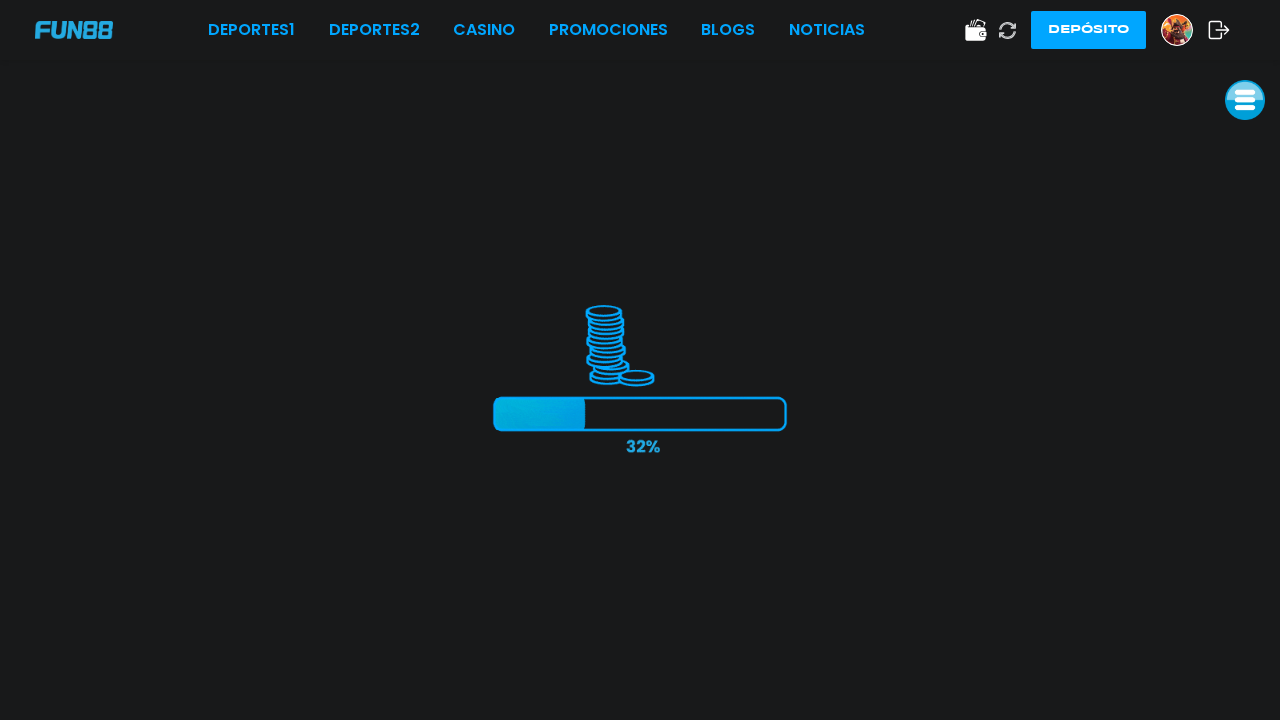 scroll, scrollTop: 0, scrollLeft: 0, axis: both 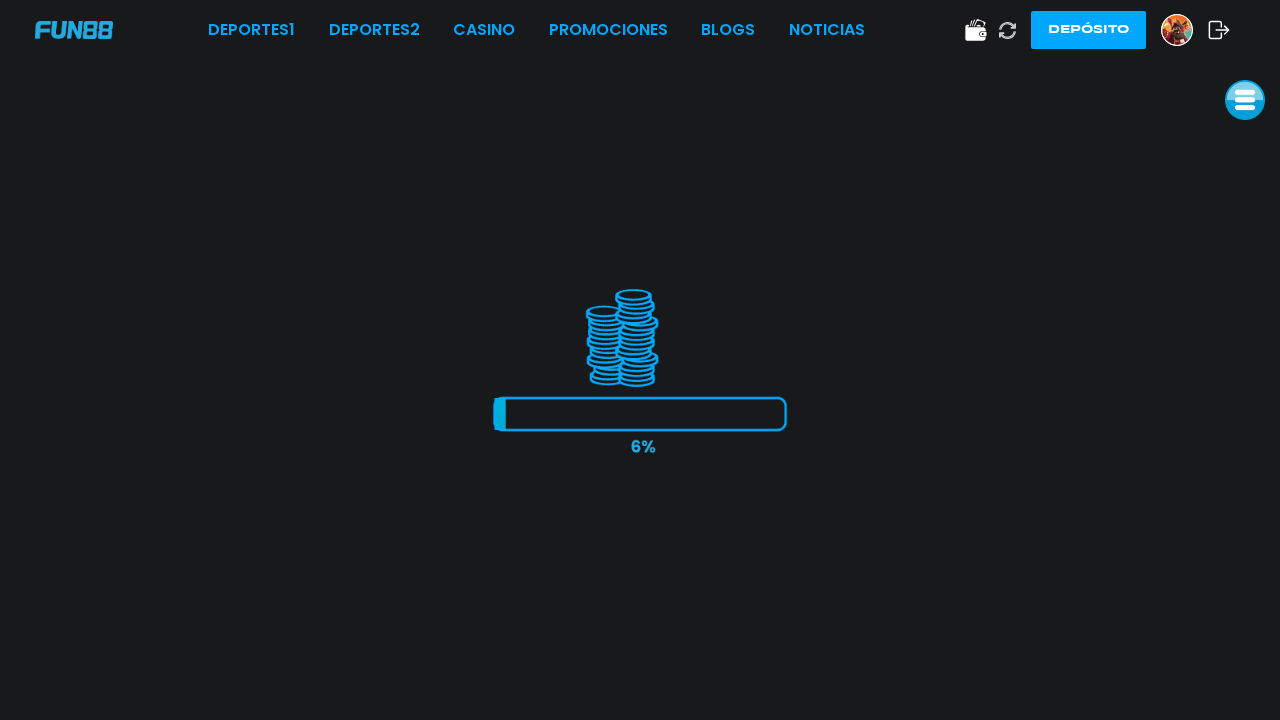 click 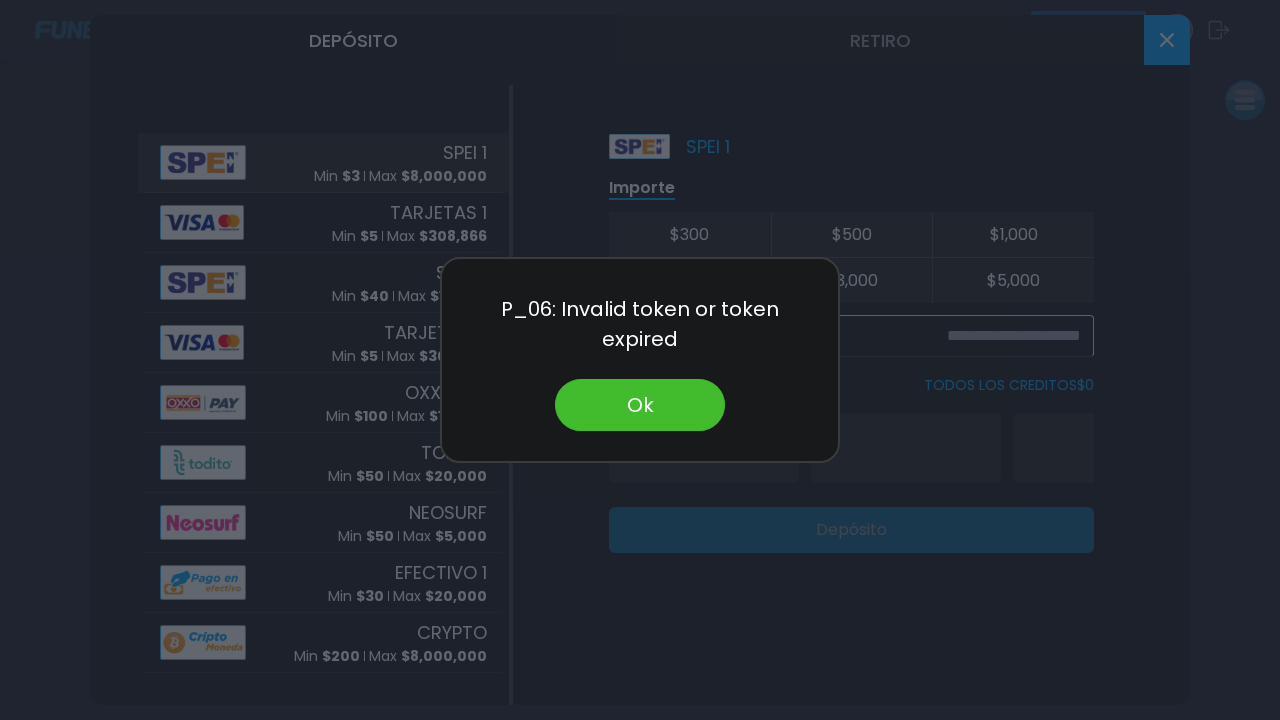 click on "Ok" at bounding box center (640, 405) 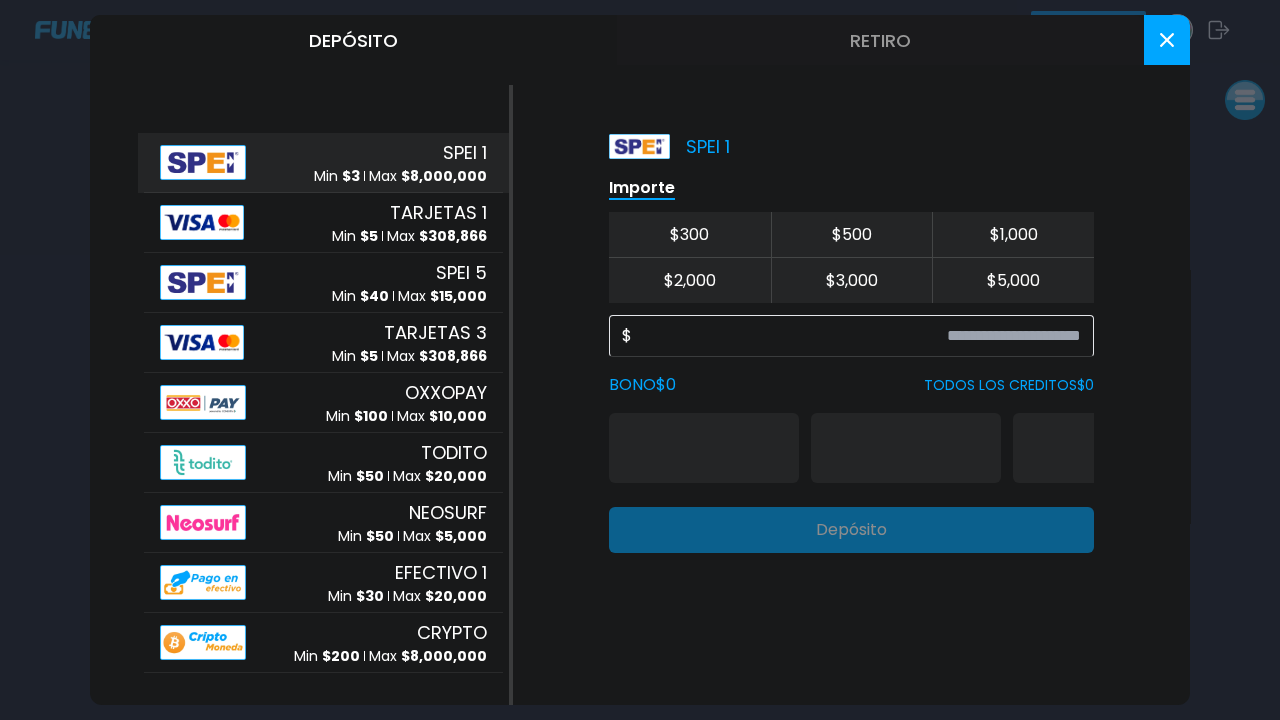 scroll, scrollTop: 0, scrollLeft: 0, axis: both 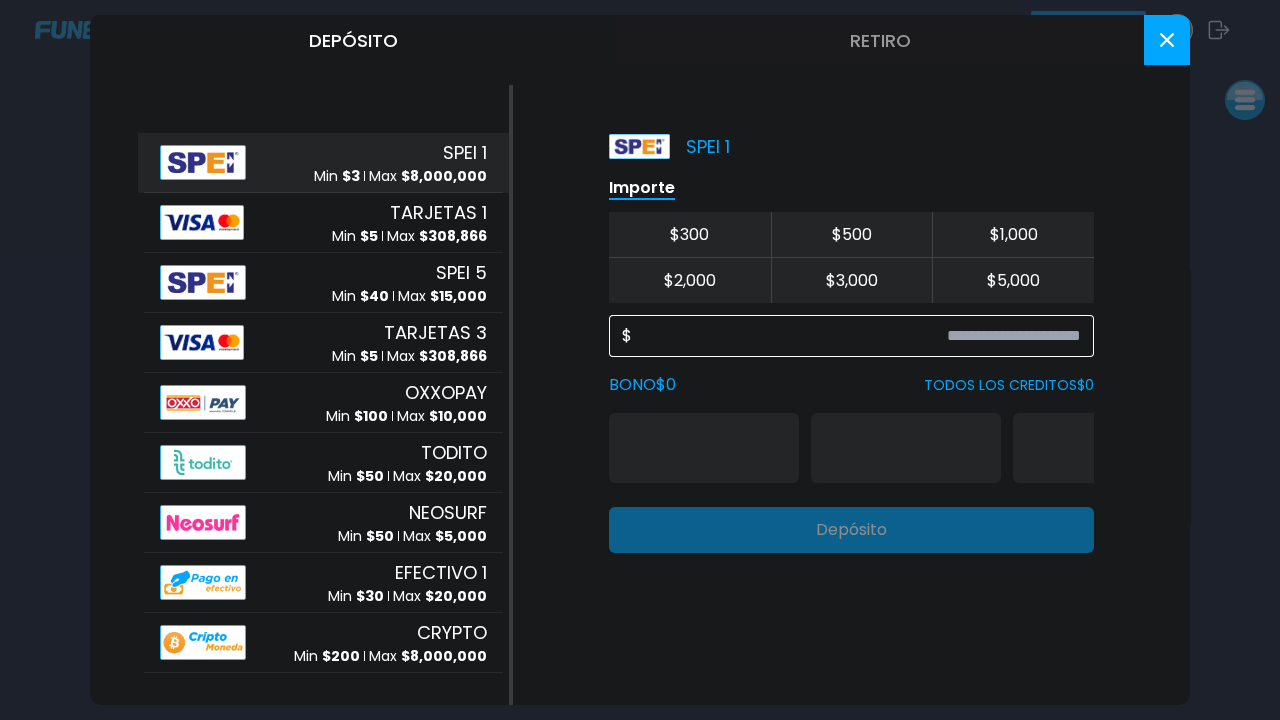 click at bounding box center [856, 336] 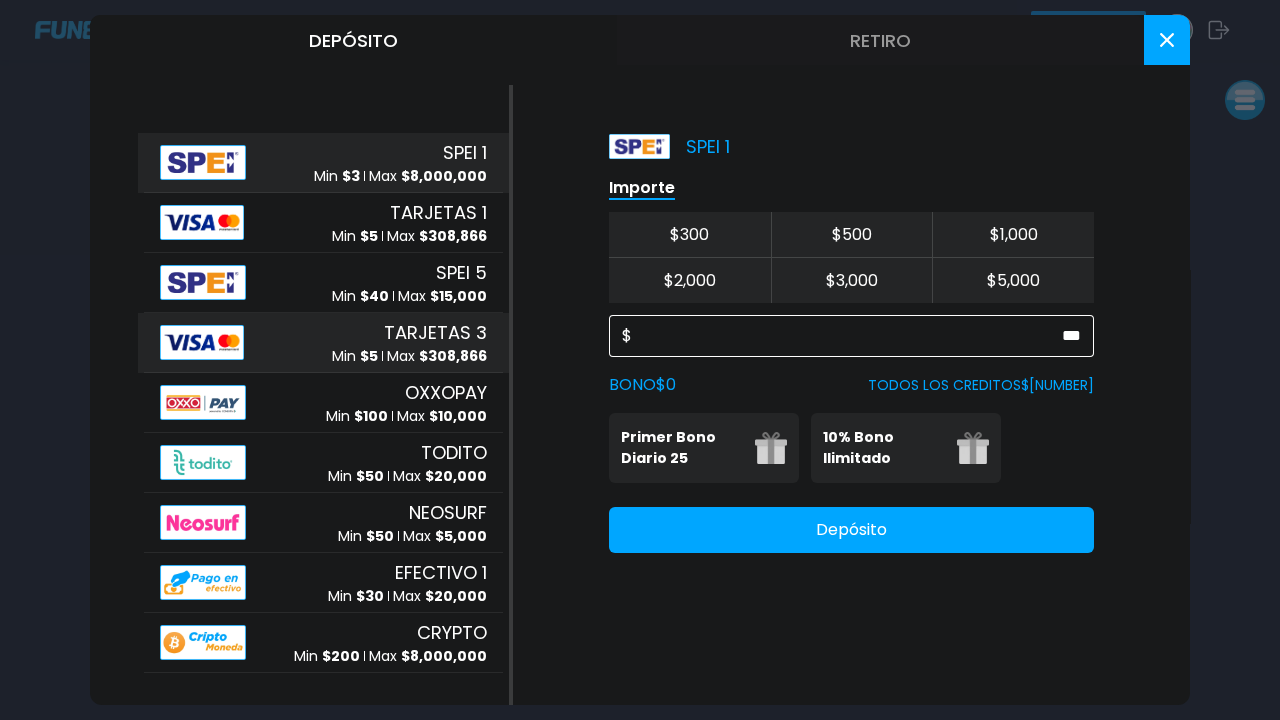 type on "***" 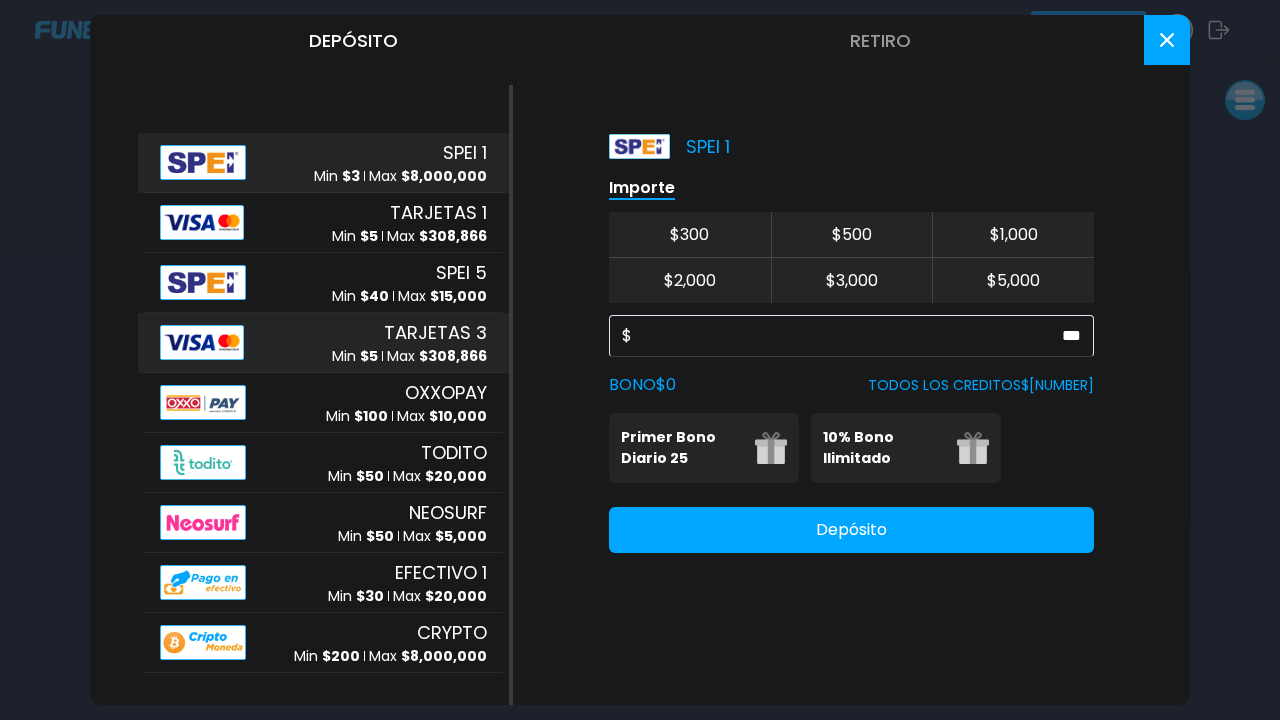 click on "TARJETAS 3 Min   $ 5 Max   $ 308,866" at bounding box center [409, 343] 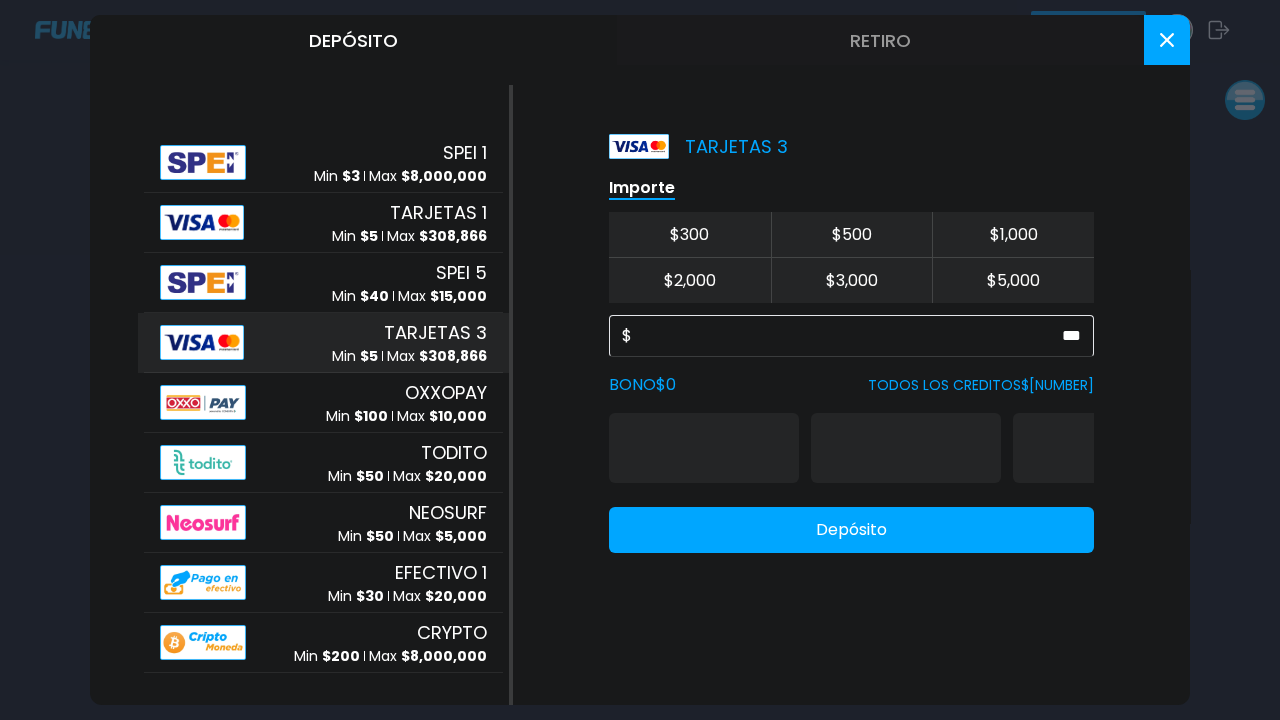 click on "TARJETAS 3" at bounding box center (435, 332) 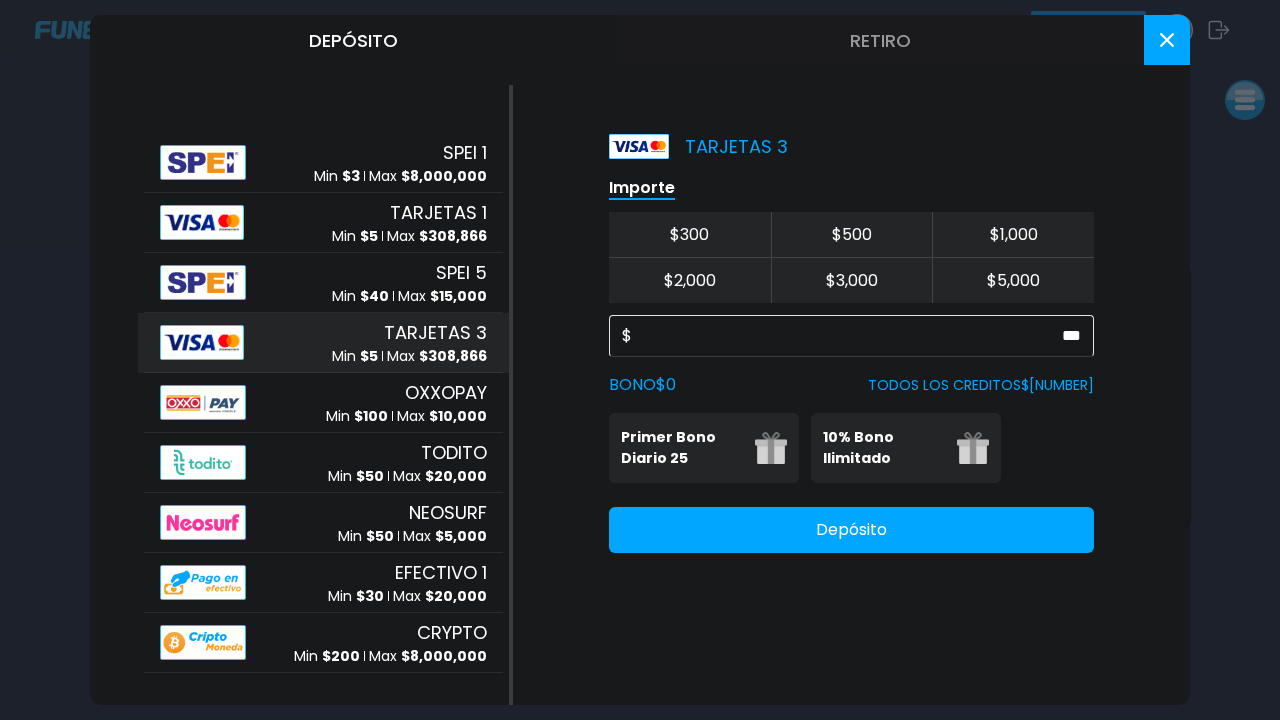 click on "Depósito" at bounding box center [851, 530] 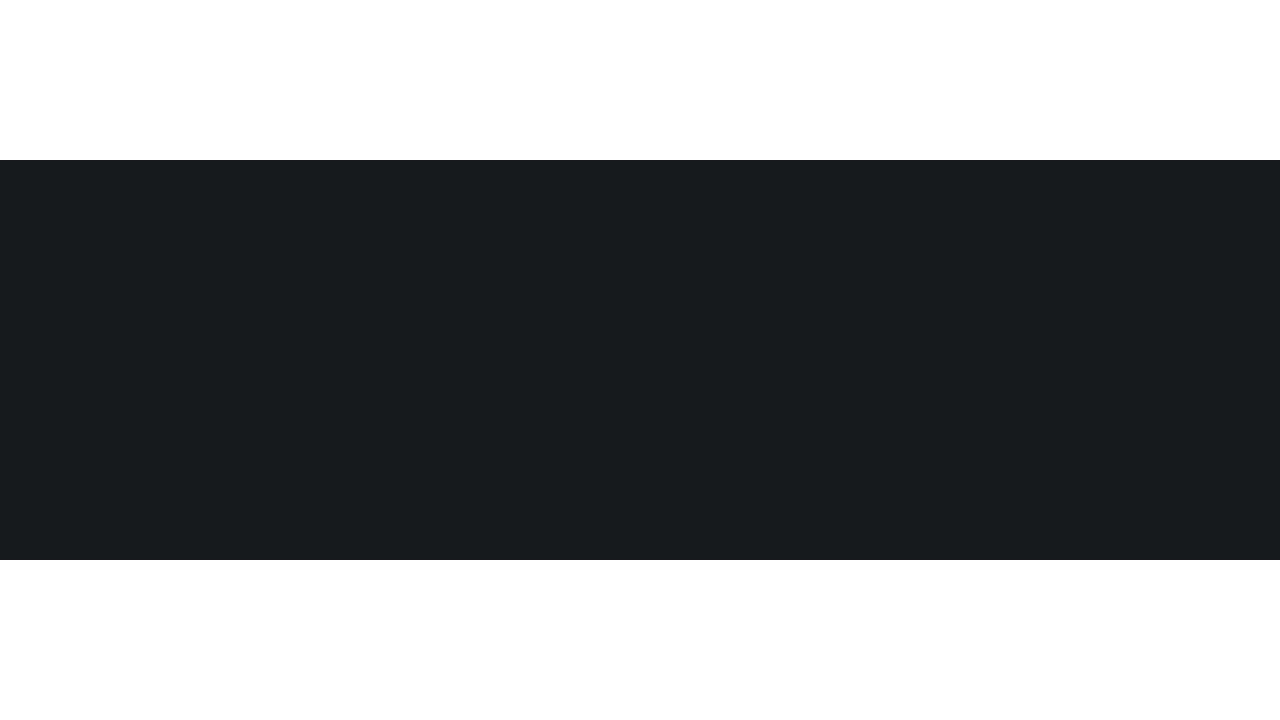 scroll, scrollTop: 0, scrollLeft: 0, axis: both 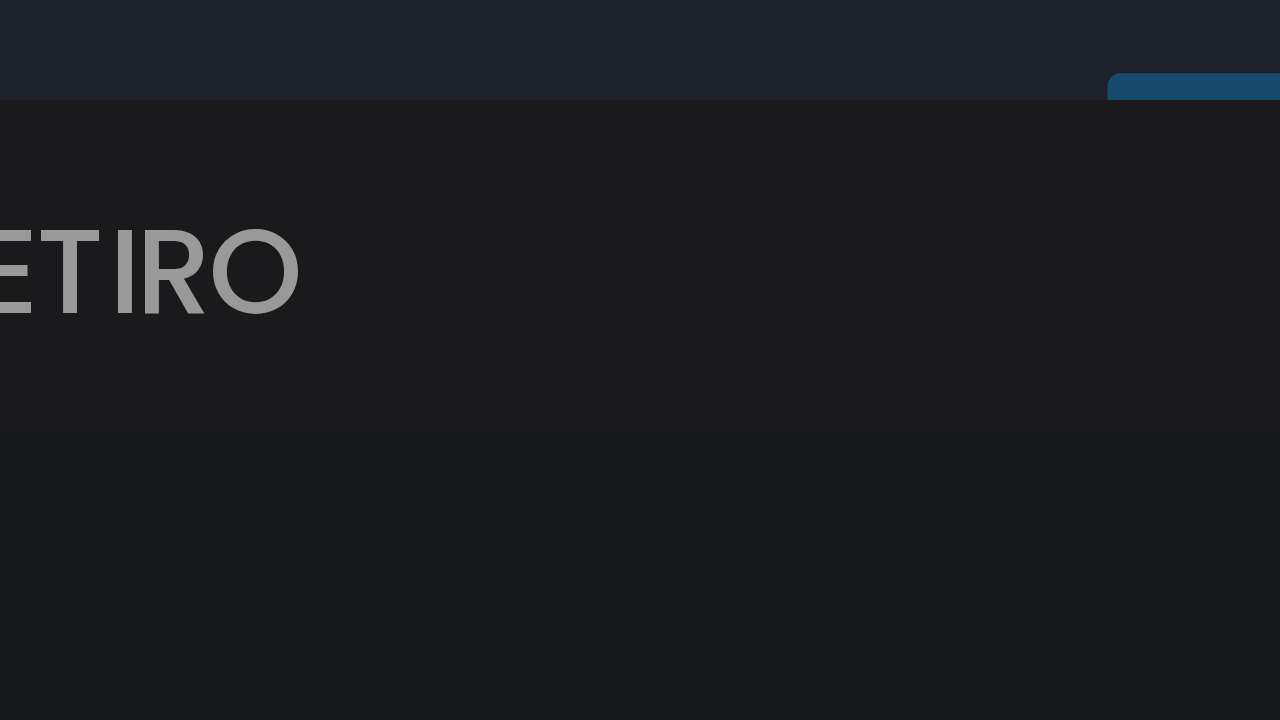 click on "TARJETAS 3 Importe $  [AMOUNT] $  [AMOUNT] $  [AMOUNT] $  [AMOUNT] $  [AMOUNT] $  [AMOUNT] $ *** BONO  $ 0 TODOS LOS CREDITOS  $ 0 Primer Bono Diario 25 Tu primer bono diario 10% Bono Ilimitado Bono del 10%: (Sin límite de Retiro) Depósito" at bounding box center (851, 395) 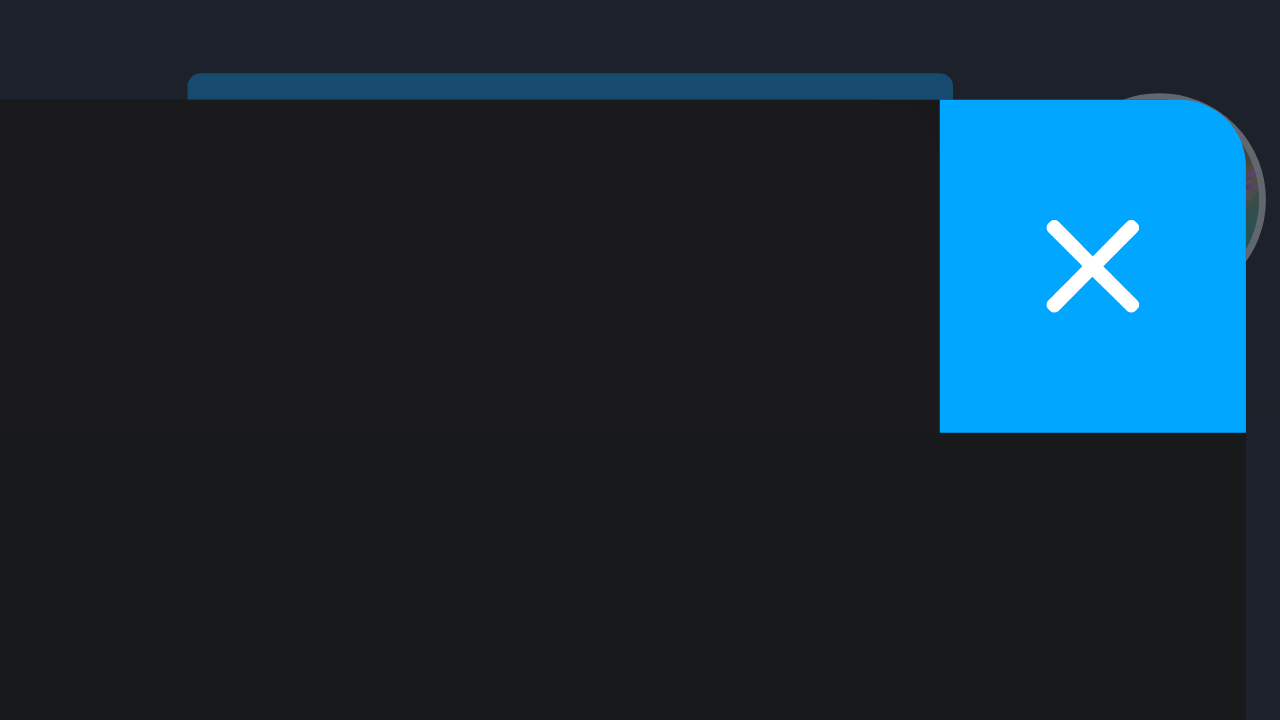 click at bounding box center (1167, 40) 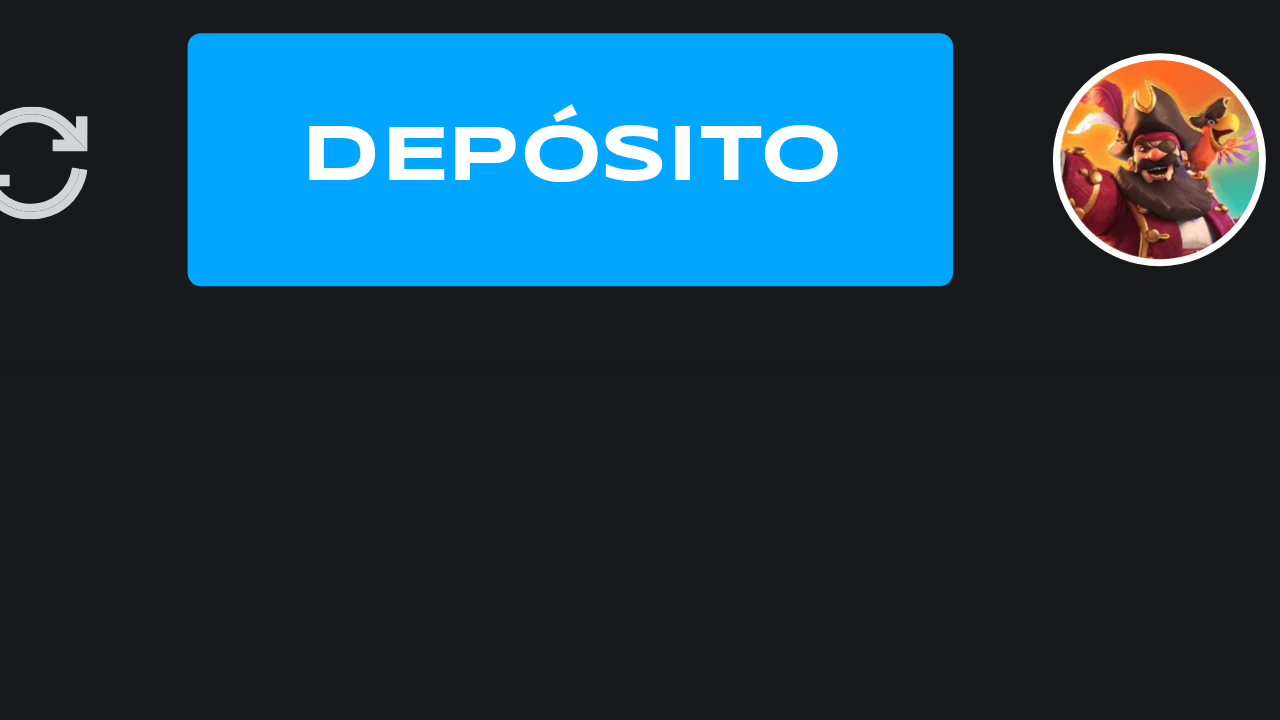 click at bounding box center (-6035, 689) 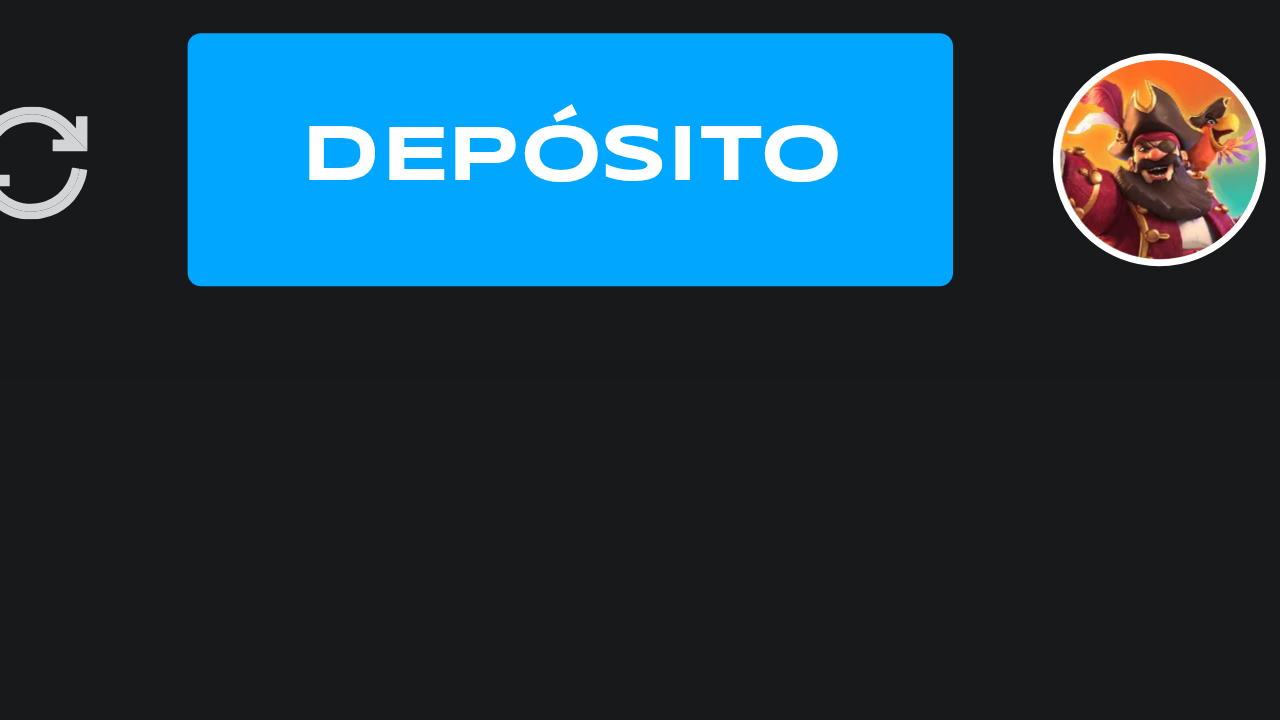 click at bounding box center [-6035, 689] 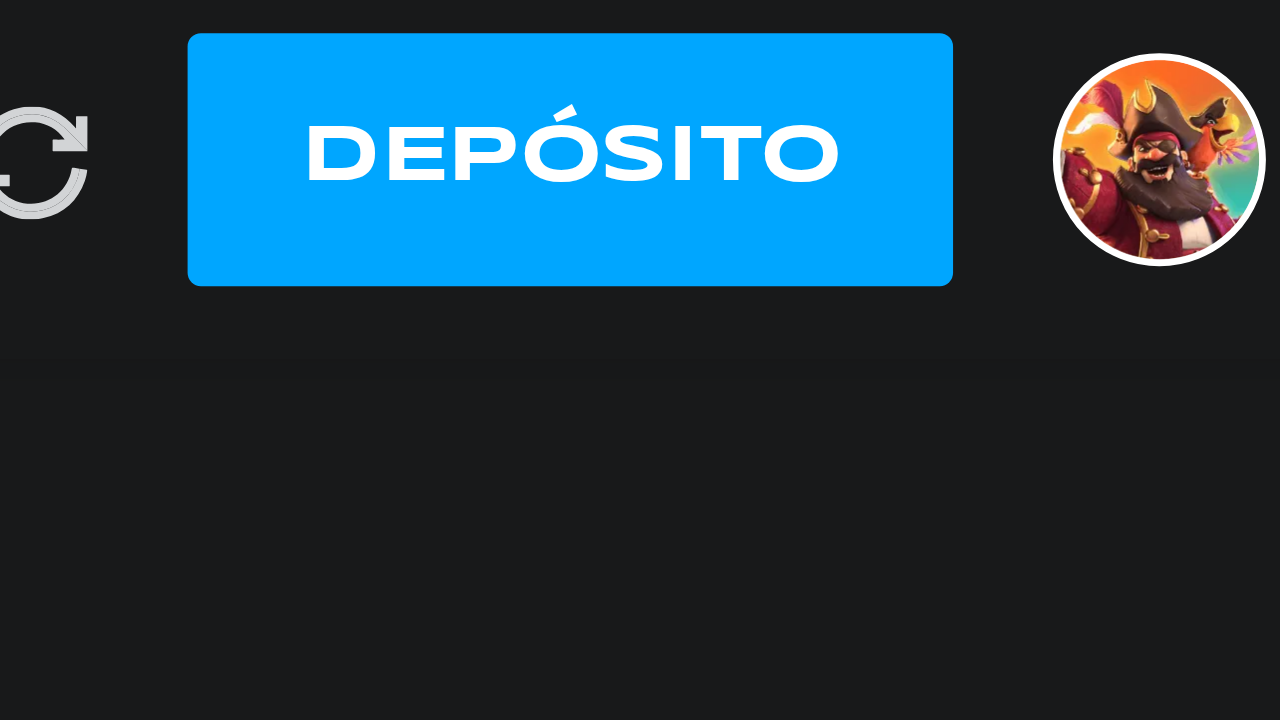 click at bounding box center (-6035, 689) 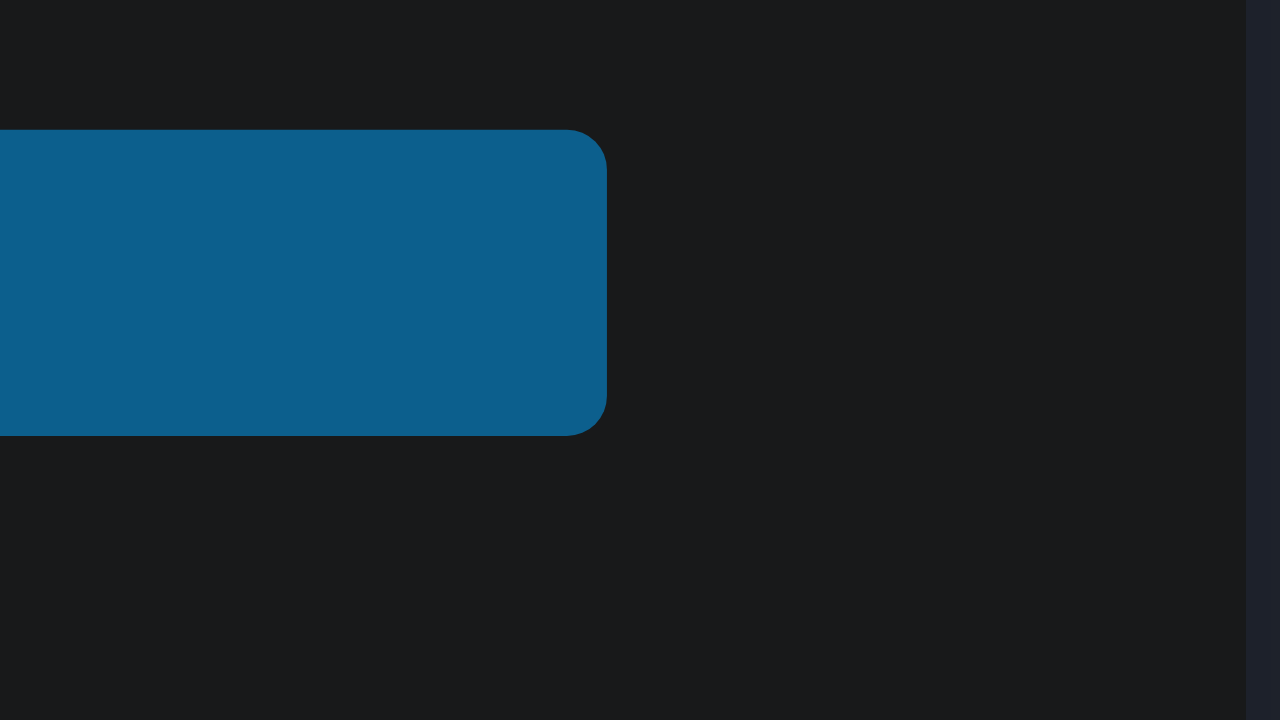 click on "TARJETAS 3 Importe $  [AMOUNT] $  [AMOUNT] $  [AMOUNT] $  [AMOUNT] $  [AMOUNT] $  [AMOUNT] $ BONO  $ 0 TODOS LOS CREDITOS  $ 0 Primer Bono Diario 25 Tu primer bono diario 10% Bono Ilimitado Bono del 10%: (Sin límite de Retiro) Depósito" at bounding box center [851, 395] 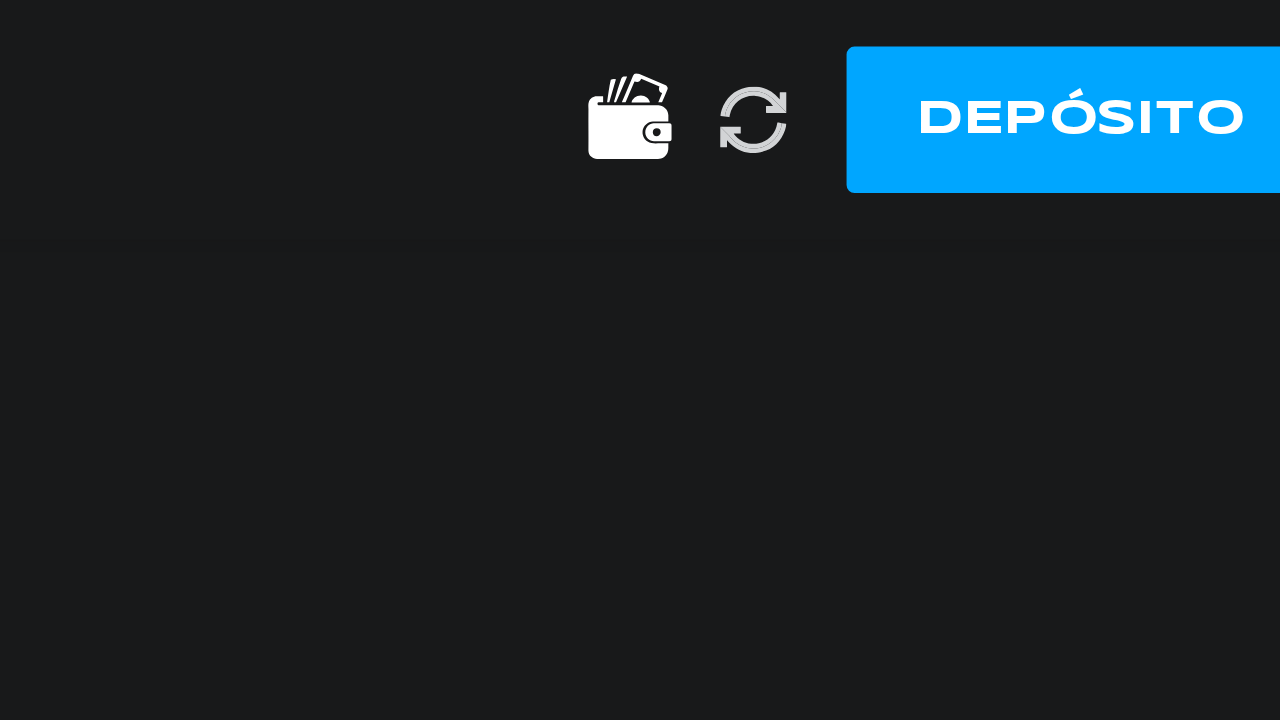 click at bounding box center [-5609, 569] 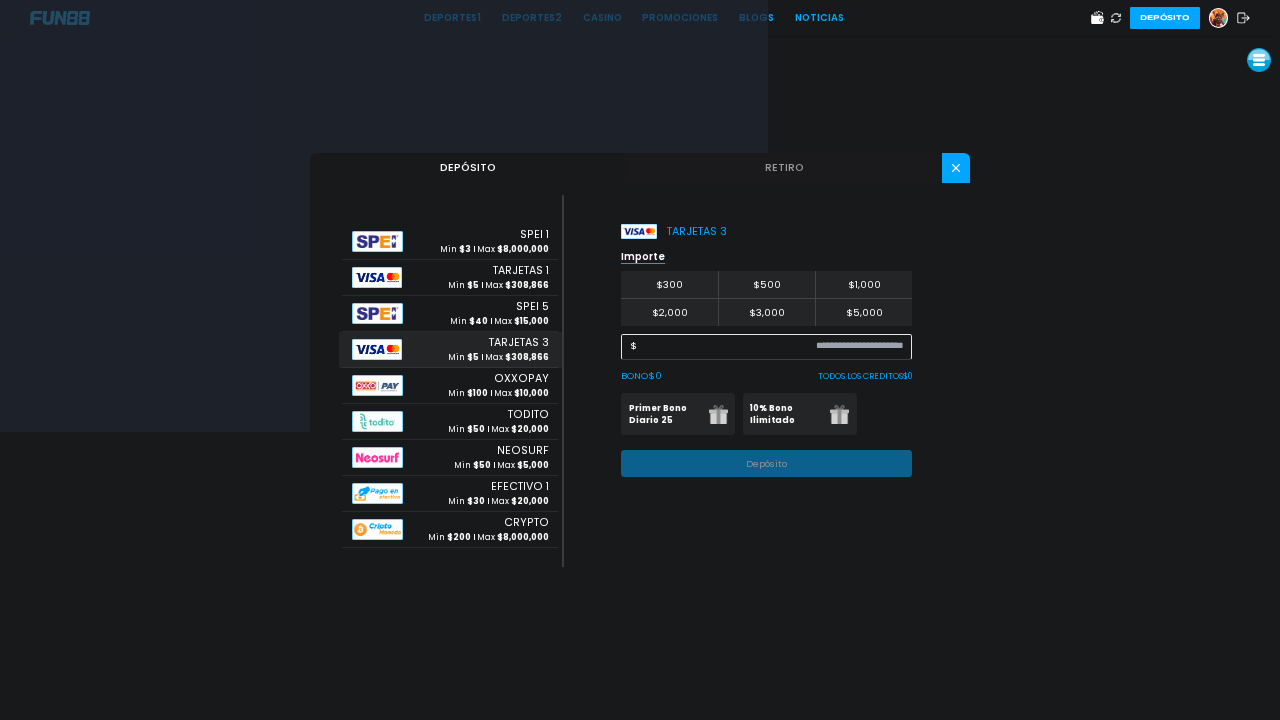 click on "Deportes  1 Deportes  2 CASINO Promociones BLOGS NOTICIAS Depósito
Depósito Retiro SPEI 1 Min   $ 3 Max   $ 8,000,000 TARJETAS 1 Min   $ 5 Max   $ 308,866 SPEI 5 Min   $ 40 Max   $ 15,000 TARJETAS 3 Min   $ 5 Max   $ 308,866 OXXOPAY Min   $ 100 Max   $ 10,000 TODITO Min   $ 50 Max   $ 20,000 NEOSURF Min   $ 50 Max   $ 5,000 EFECTIVO 1 Min   $ 30 Max   $ 20,000 CRYPTO Min   $ 200 Max   $ 8,000,000 TARJETAS 3 Importe $  300 $  500 $  1,000 $  2,000 $  3,000 $  5,000 $ BONO  $ 0 TODOS LOS CREDITOS  $ 0 Primer Bono Diario 25 Tu primer bono diario 10% Bono Ilimitado Bono del 10%: (Sin límite de Retiro) Depósito" at bounding box center [640, 216] 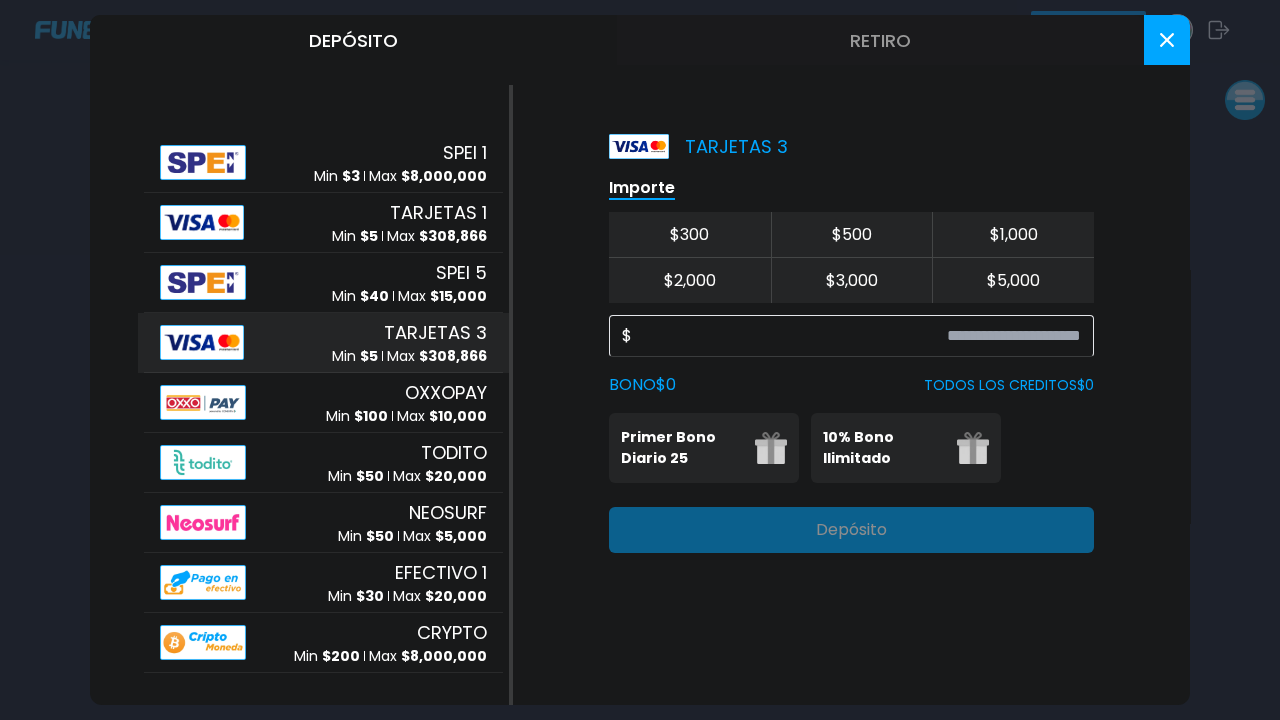 click at bounding box center [1167, 40] 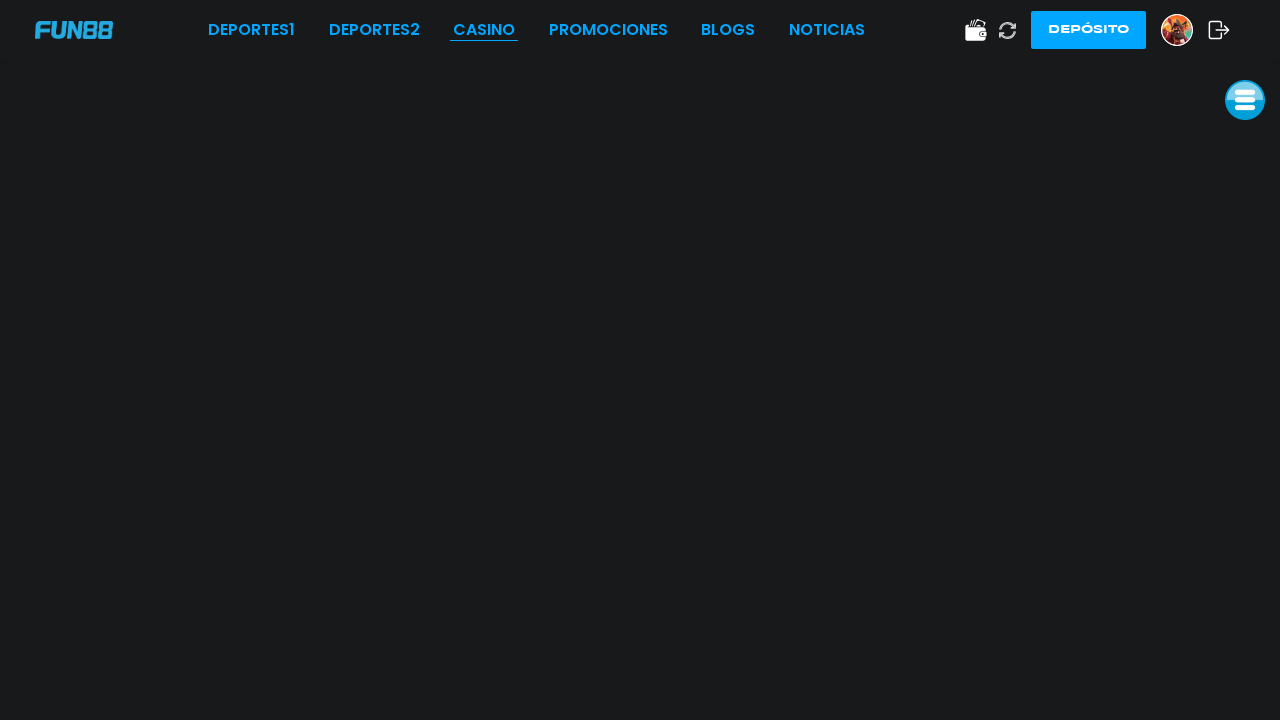 click on "CASINO" at bounding box center [484, 30] 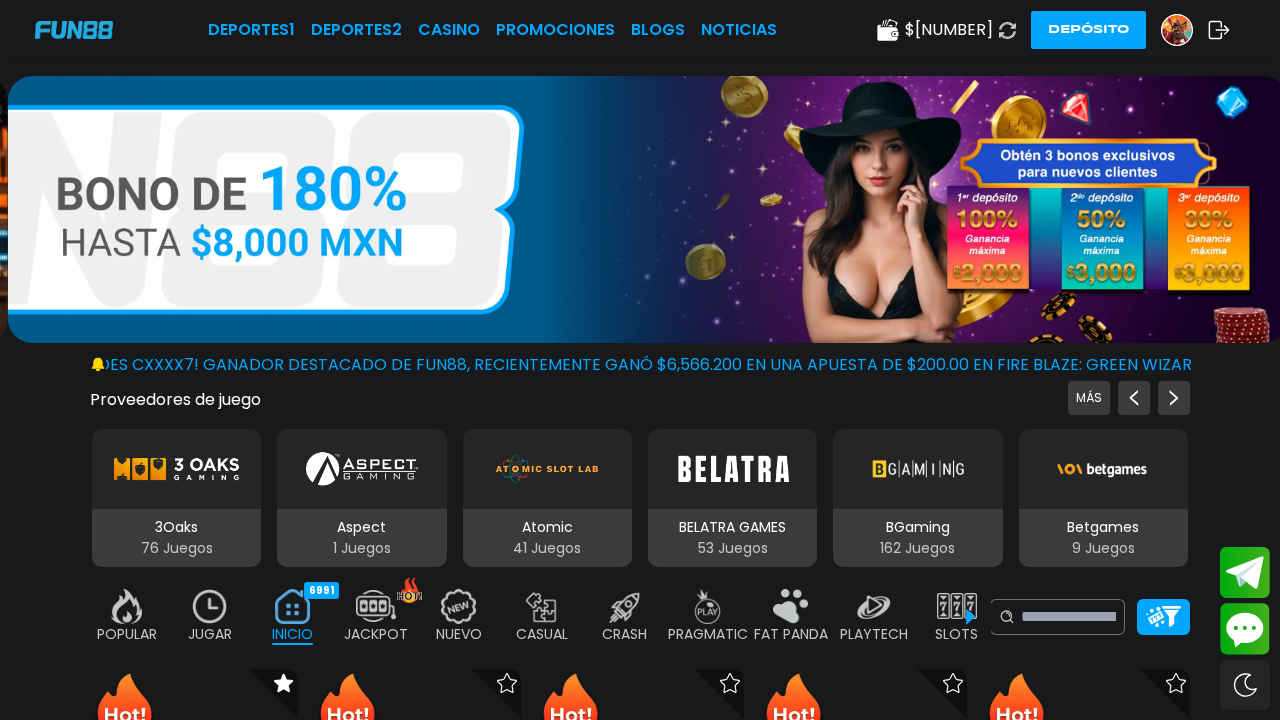 scroll, scrollTop: 56, scrollLeft: 0, axis: vertical 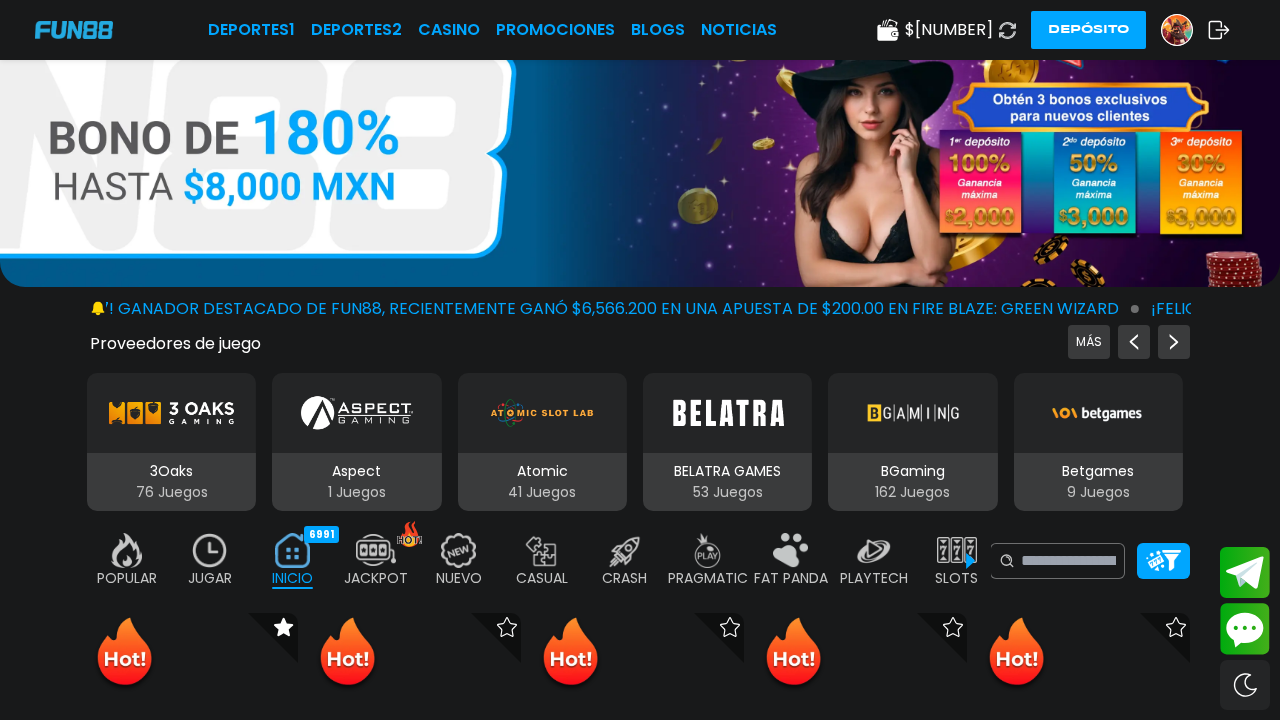 click at bounding box center (210, 550) 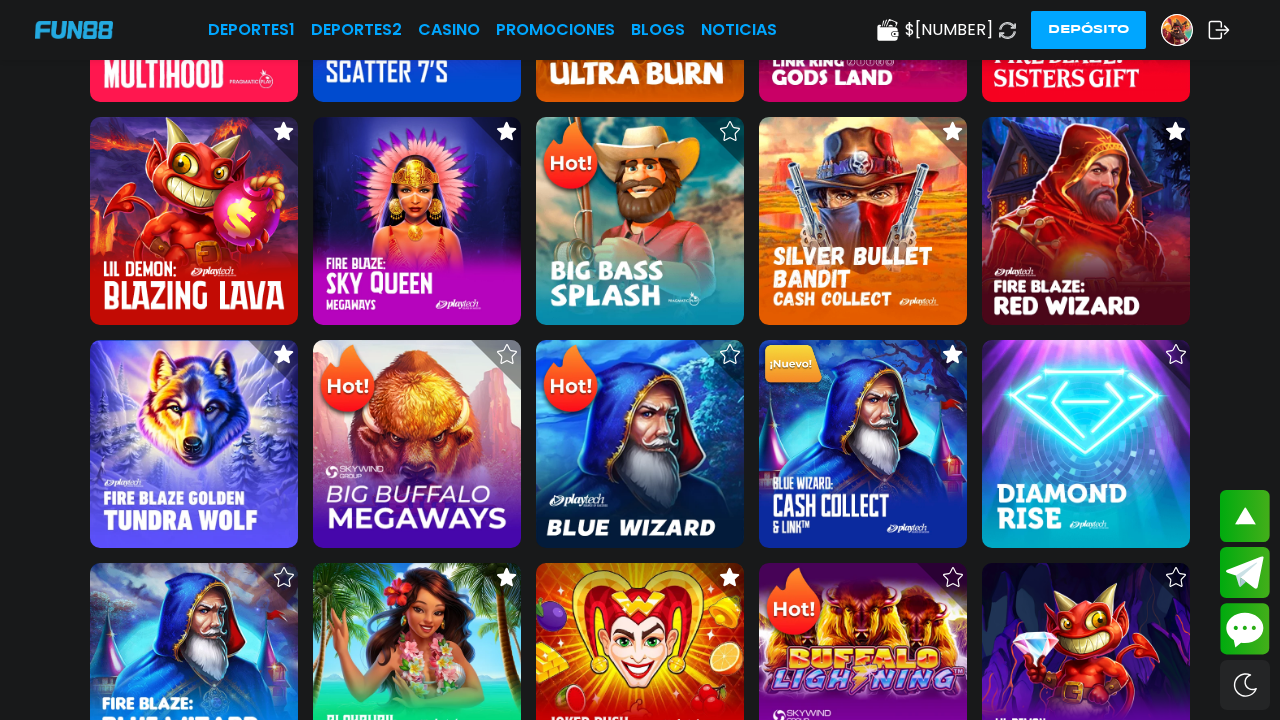scroll, scrollTop: 1276, scrollLeft: 0, axis: vertical 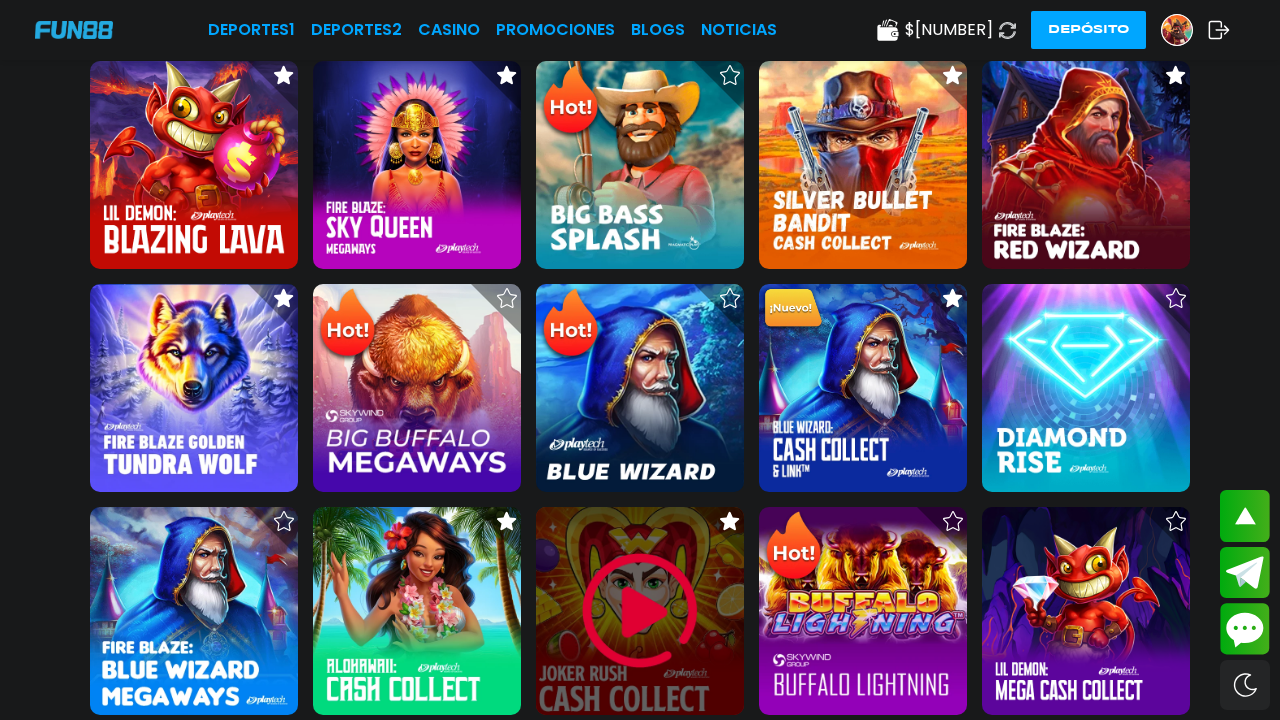 click at bounding box center (640, 611) 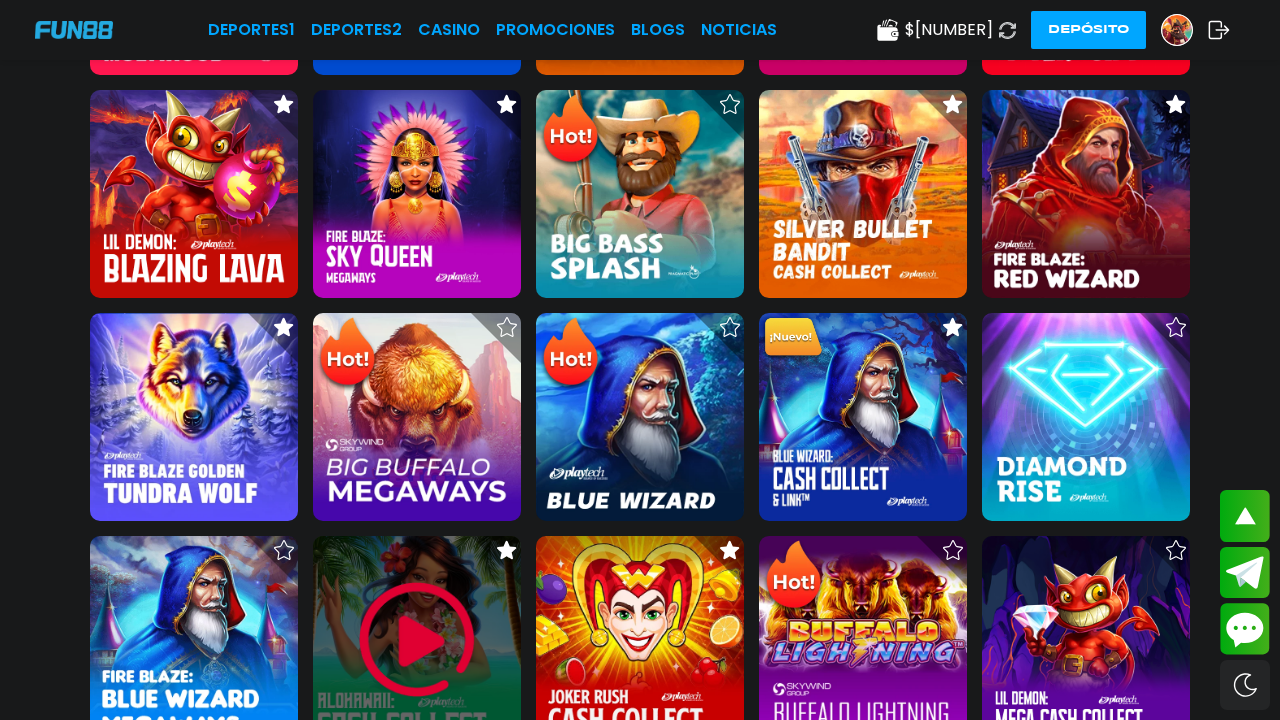 scroll, scrollTop: 1222, scrollLeft: 0, axis: vertical 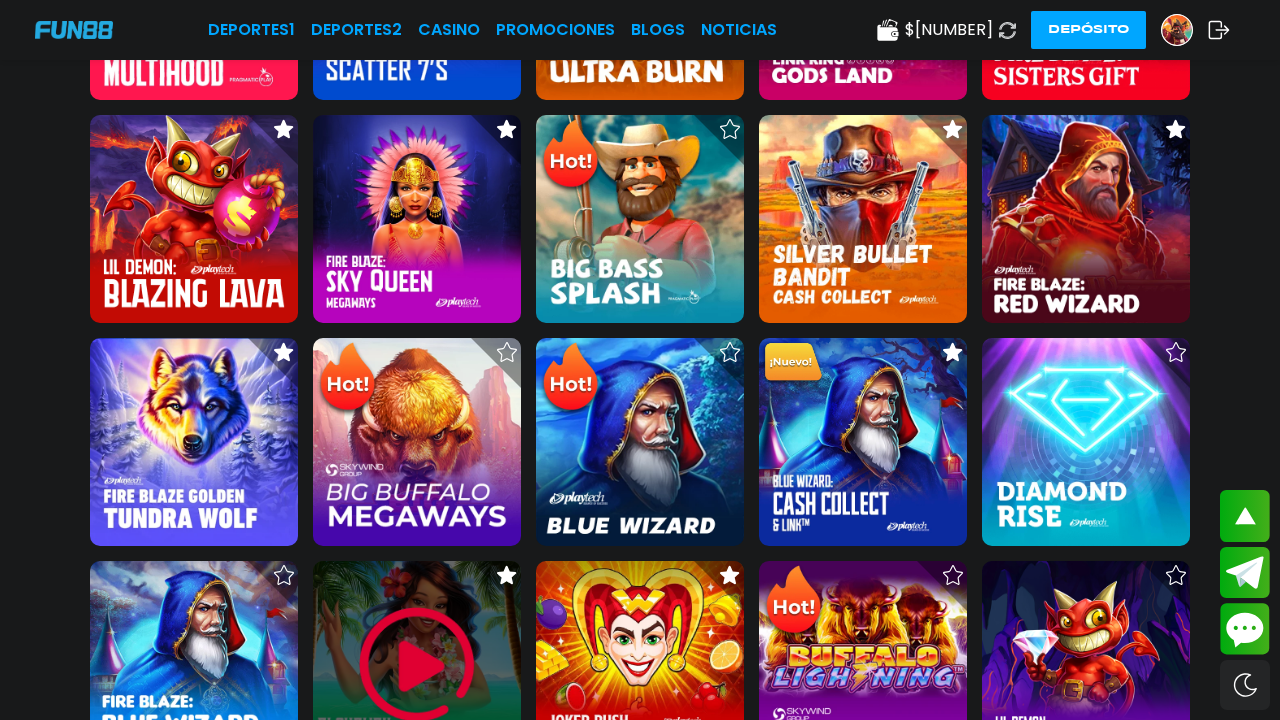 click at bounding box center [1177, 30] 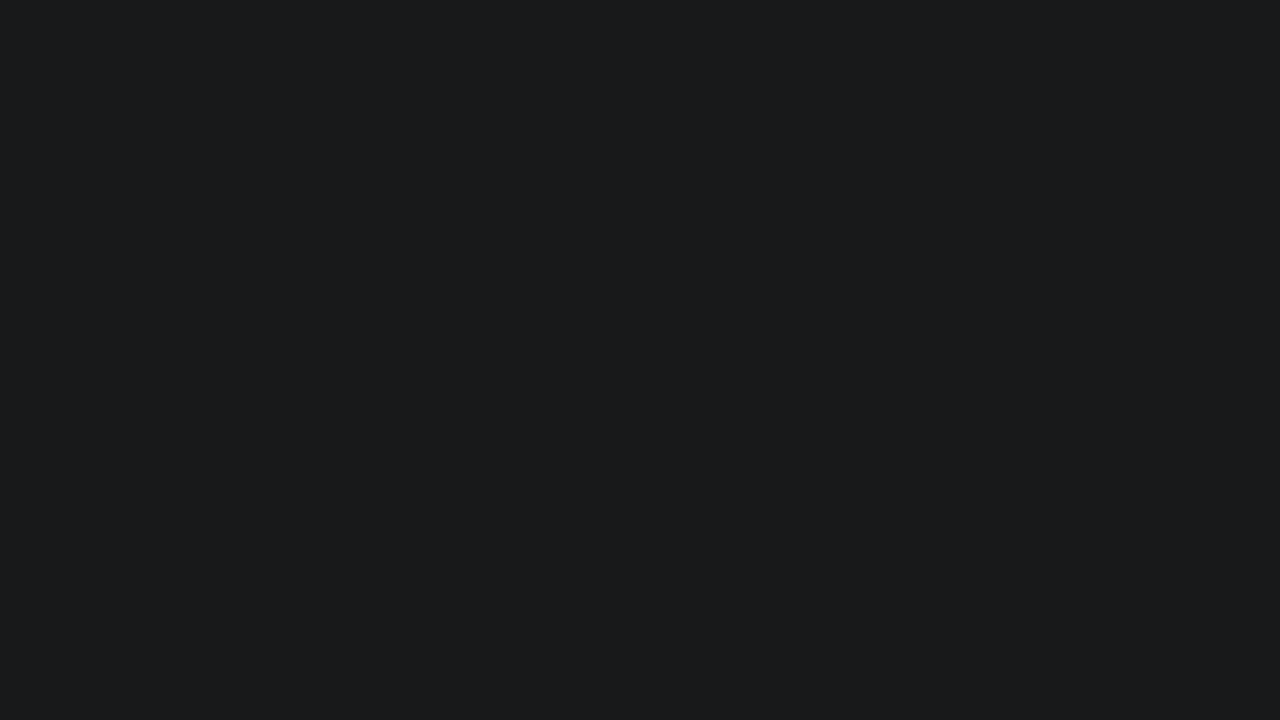scroll, scrollTop: 0, scrollLeft: 0, axis: both 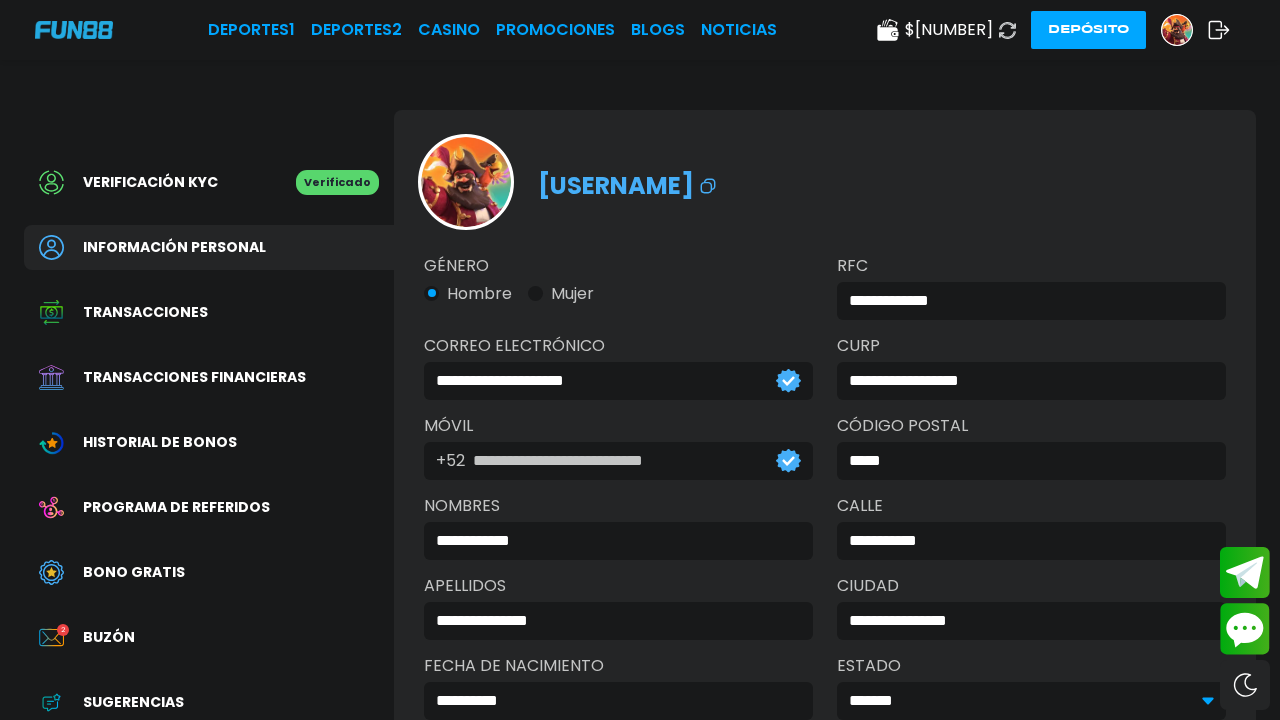 click 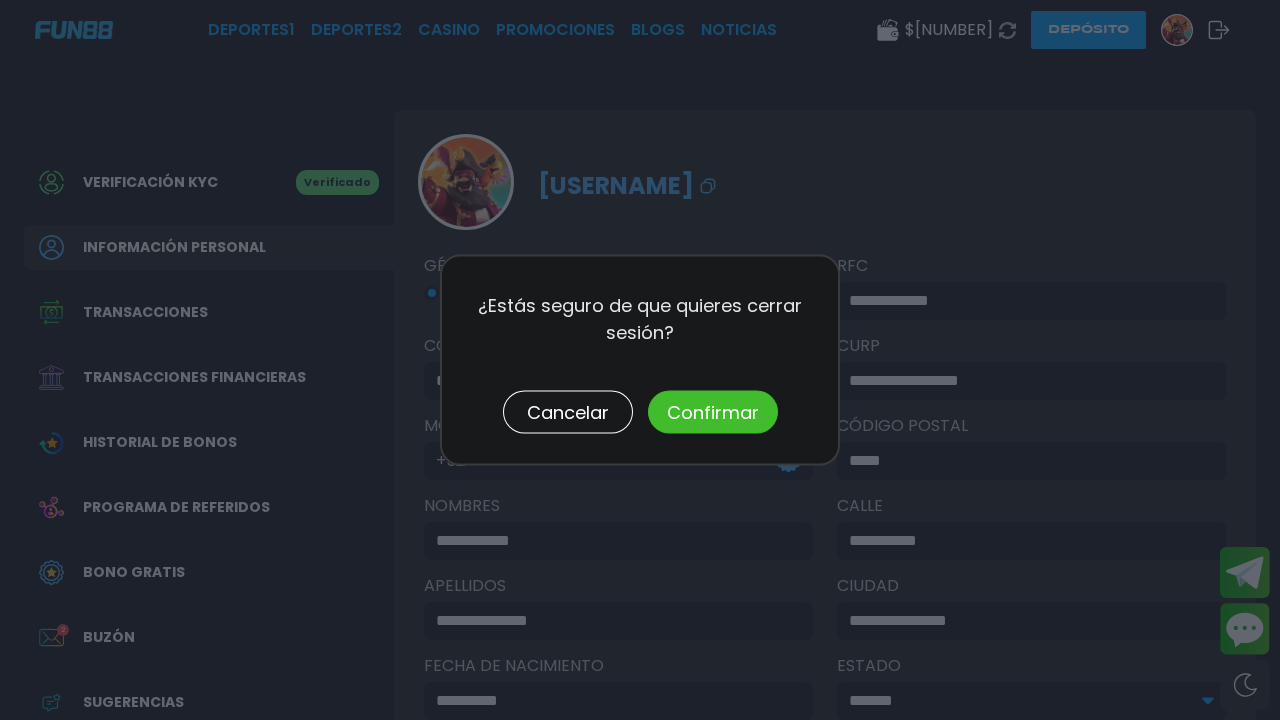 click on "Confirmar" at bounding box center (713, 412) 